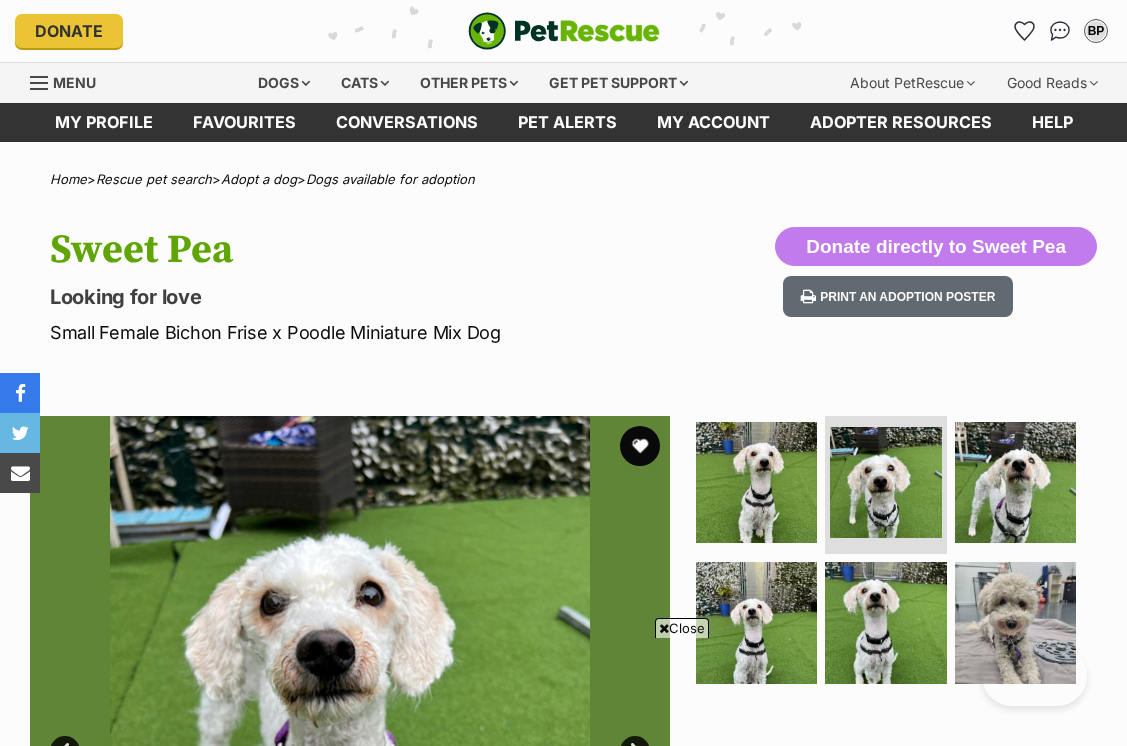 scroll, scrollTop: 240, scrollLeft: 0, axis: vertical 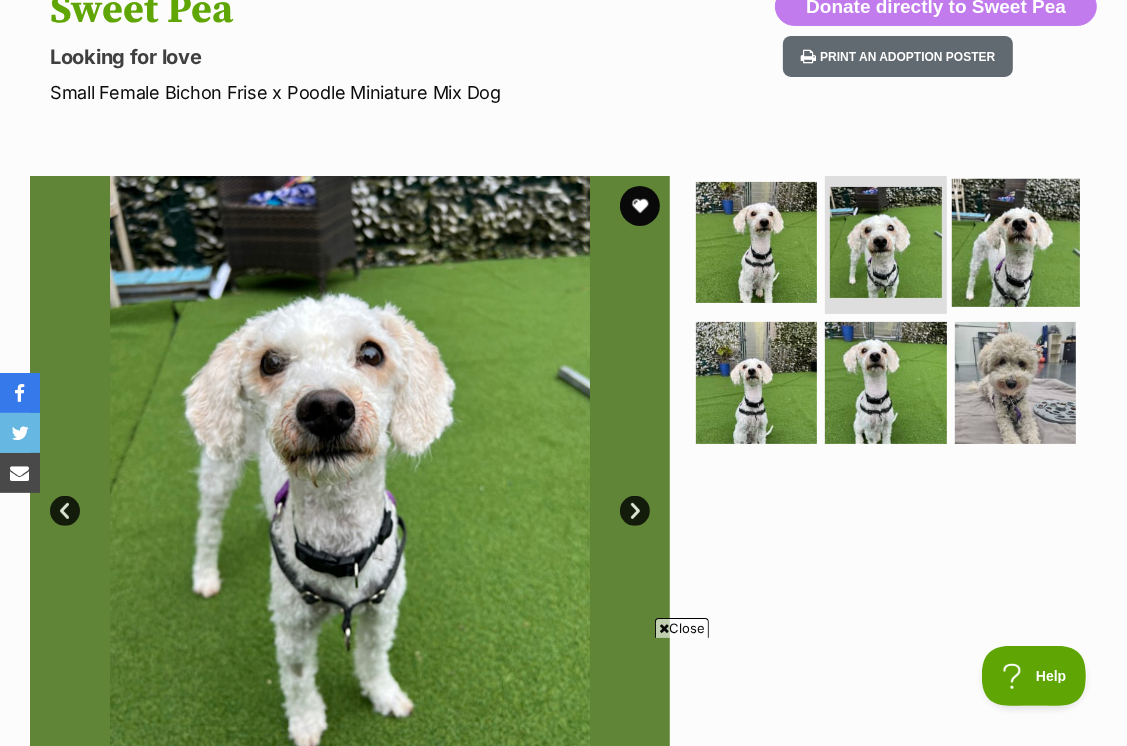 click at bounding box center [1016, 242] 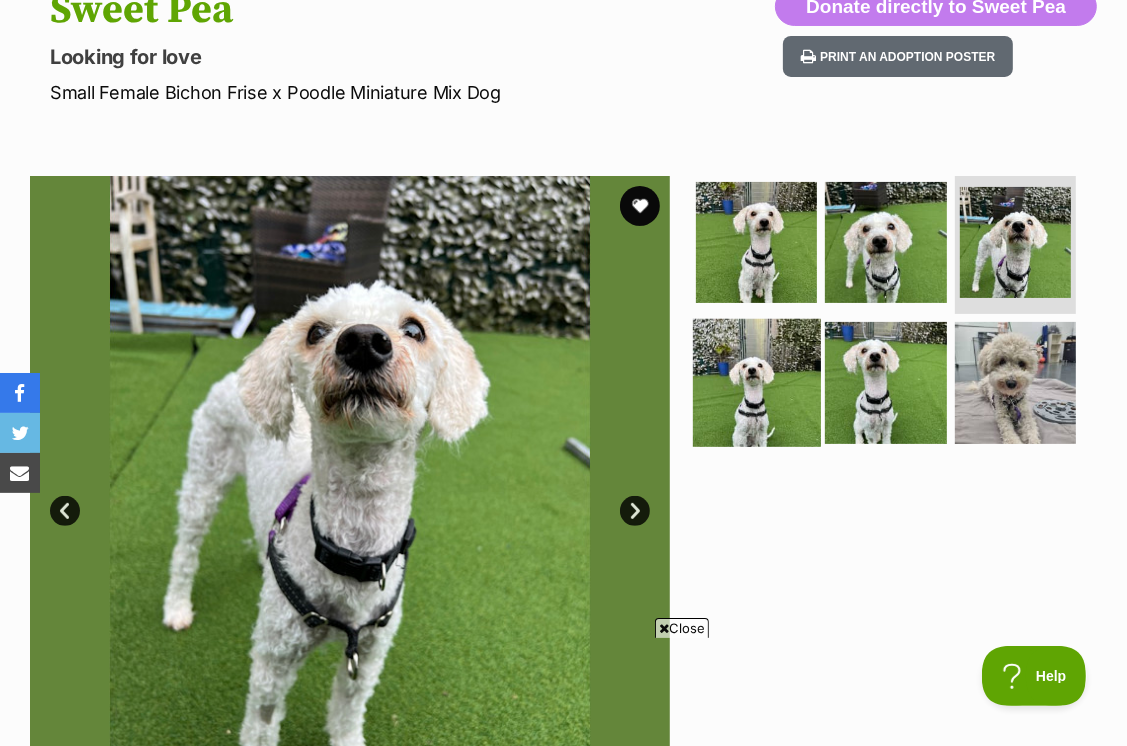 click at bounding box center (756, 383) 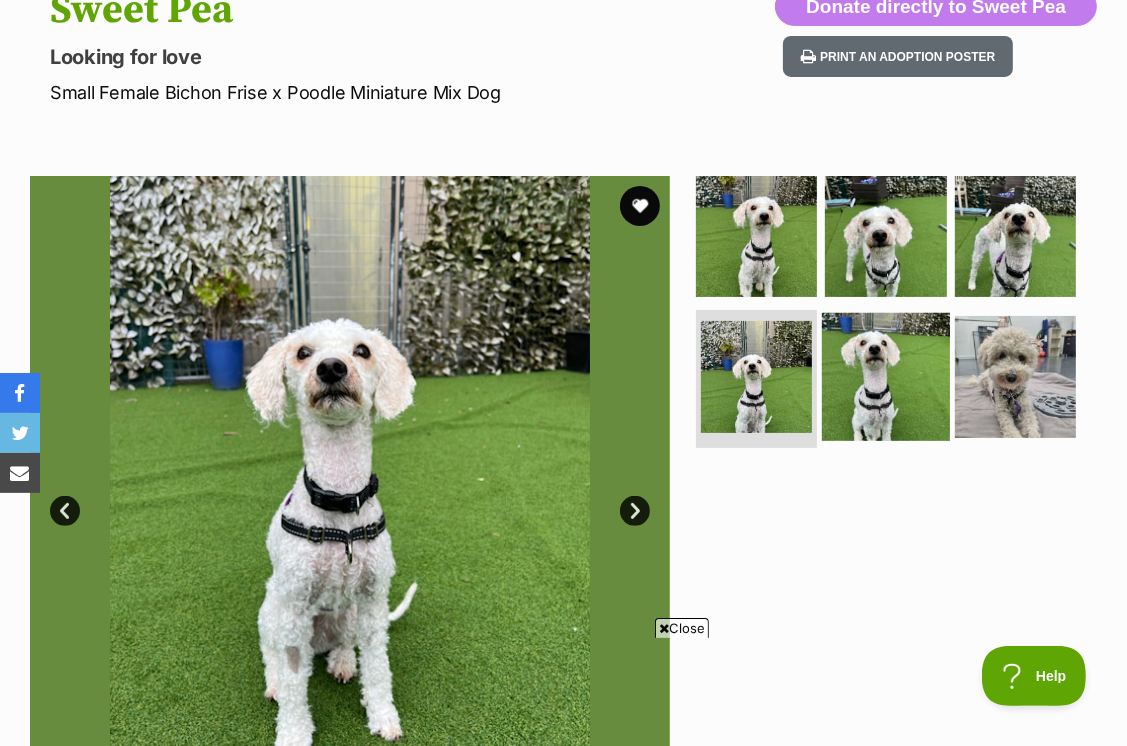 click at bounding box center (886, 377) 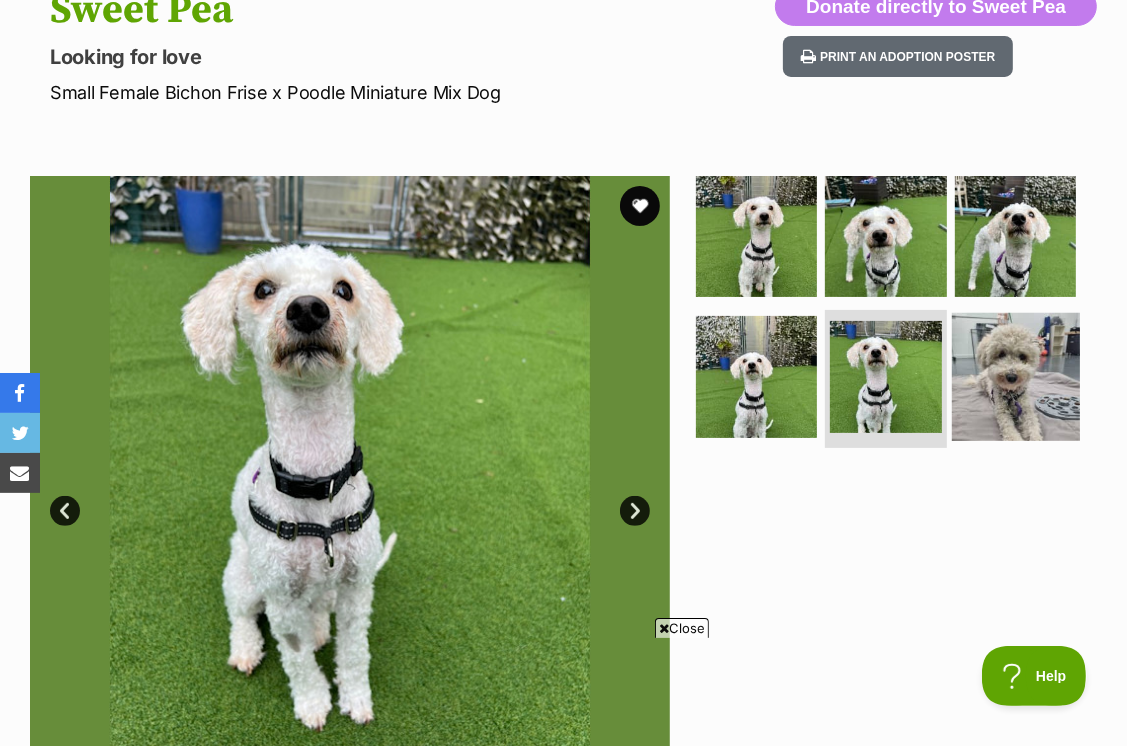 click at bounding box center (1016, 377) 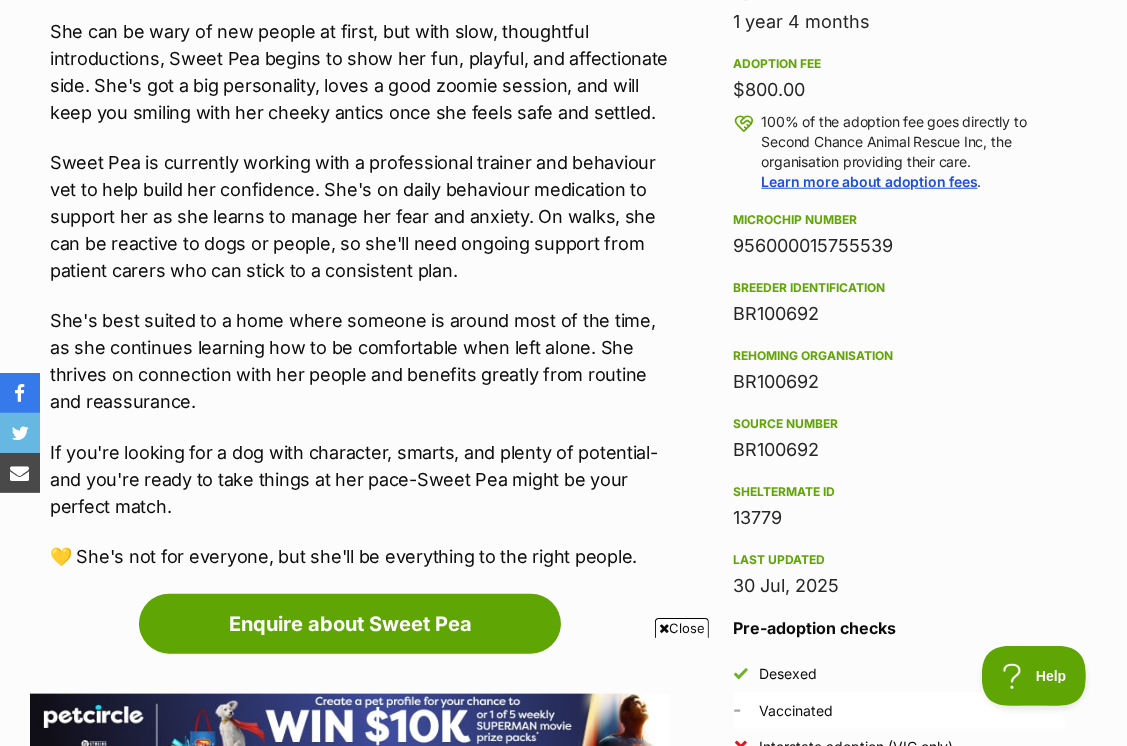 scroll, scrollTop: 1440, scrollLeft: 0, axis: vertical 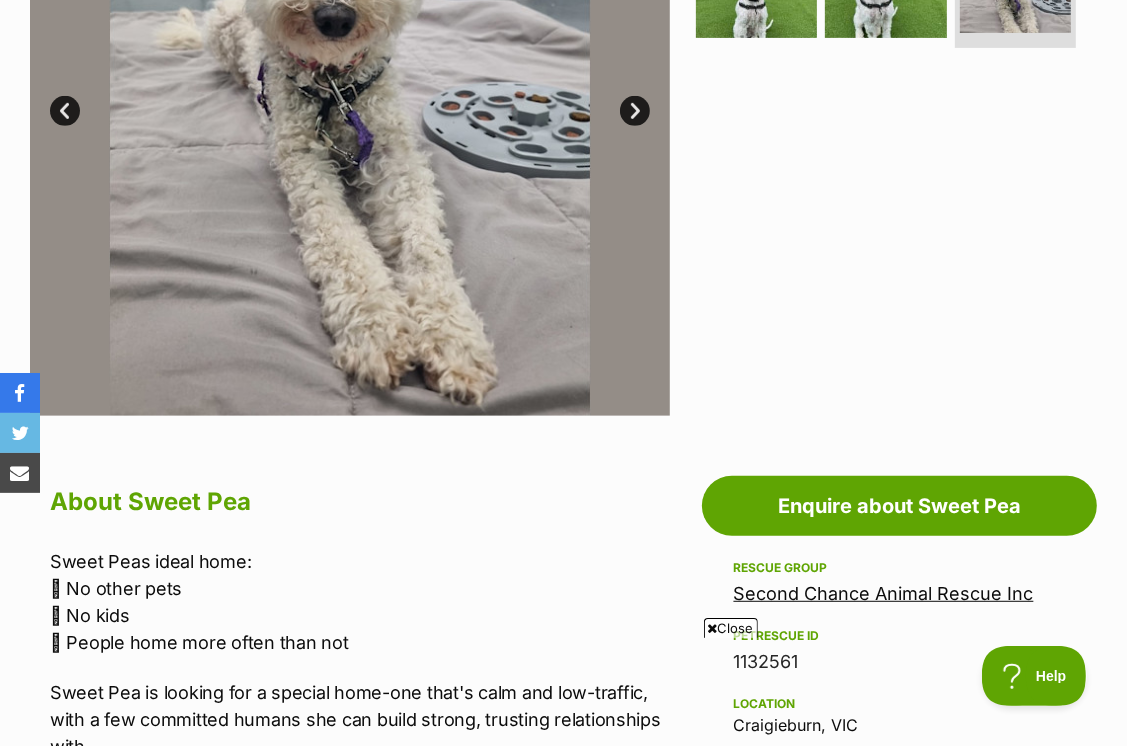 click on "Next" at bounding box center (635, 111) 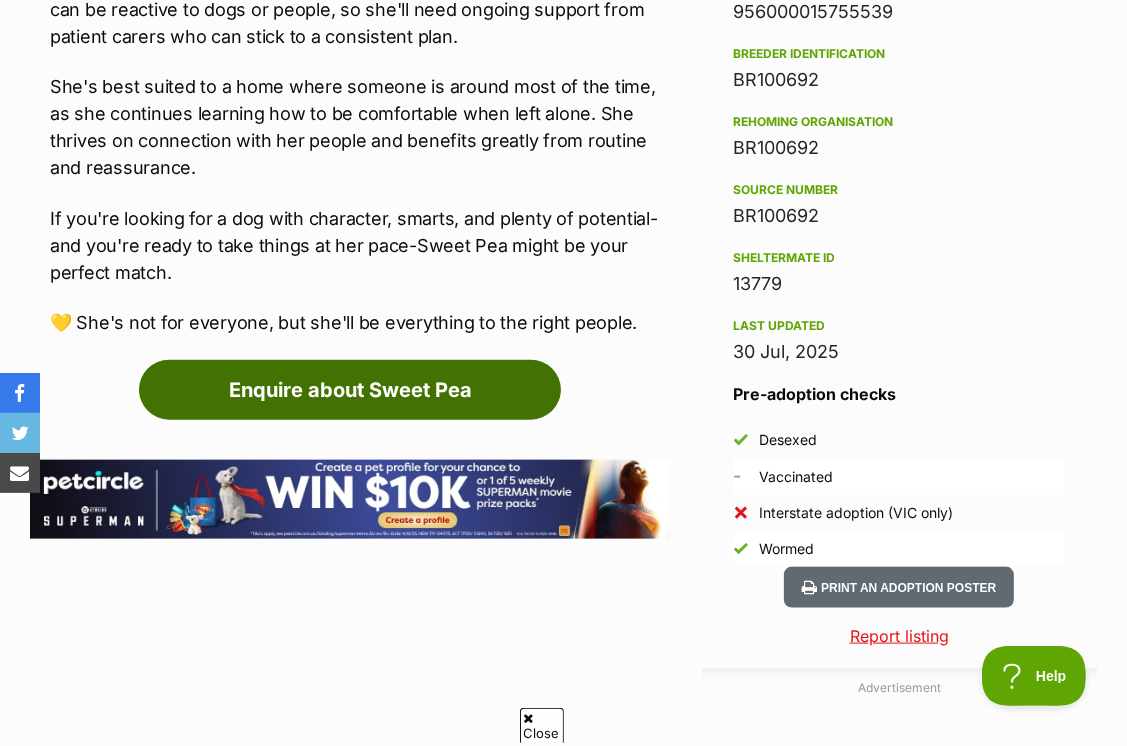 scroll, scrollTop: 0, scrollLeft: 0, axis: both 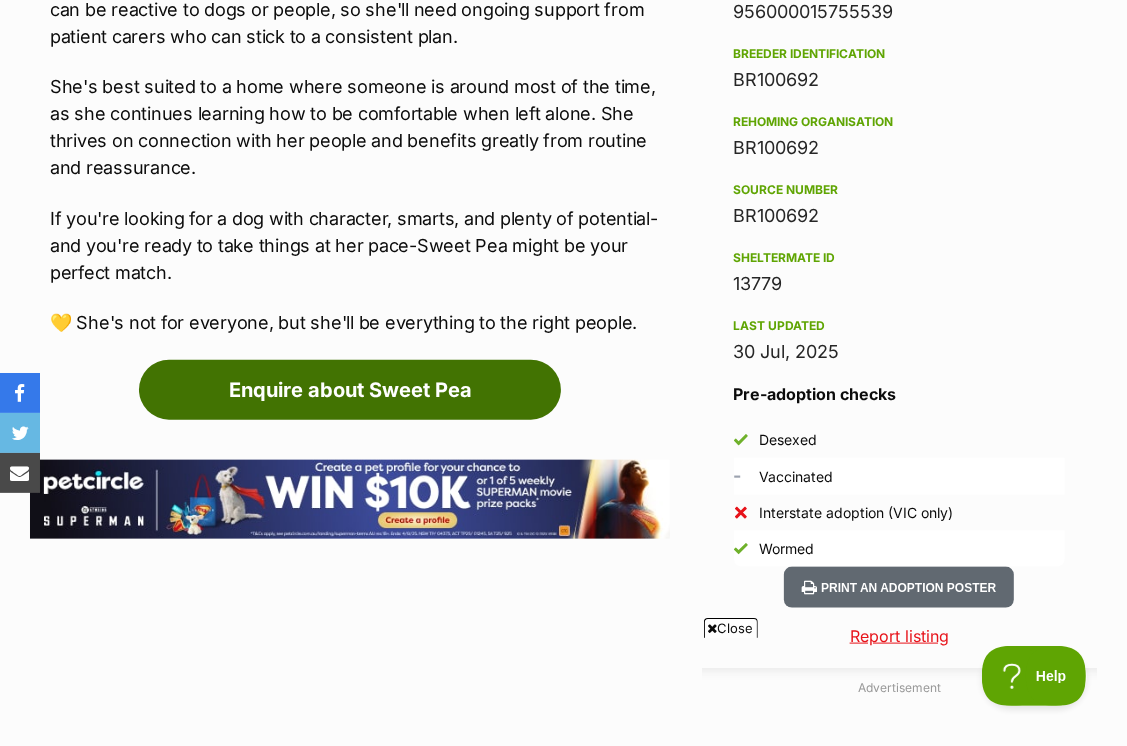 click on "Enquire about Sweet Pea" at bounding box center [350, 390] 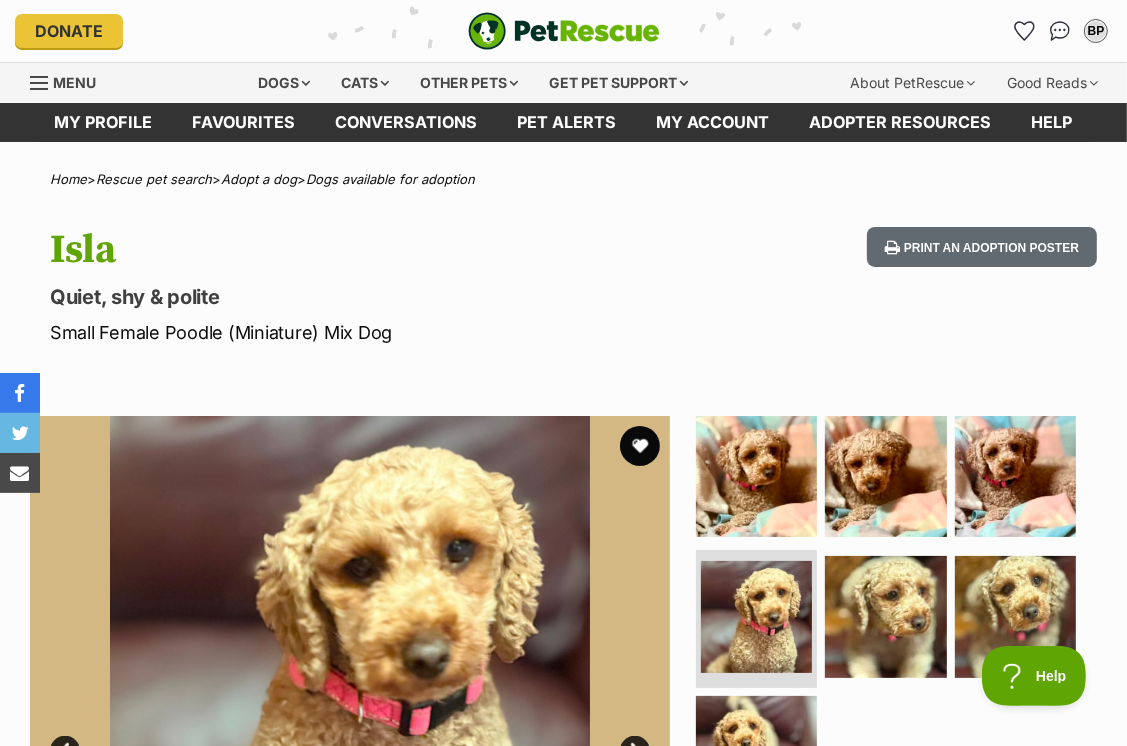 scroll, scrollTop: 0, scrollLeft: 0, axis: both 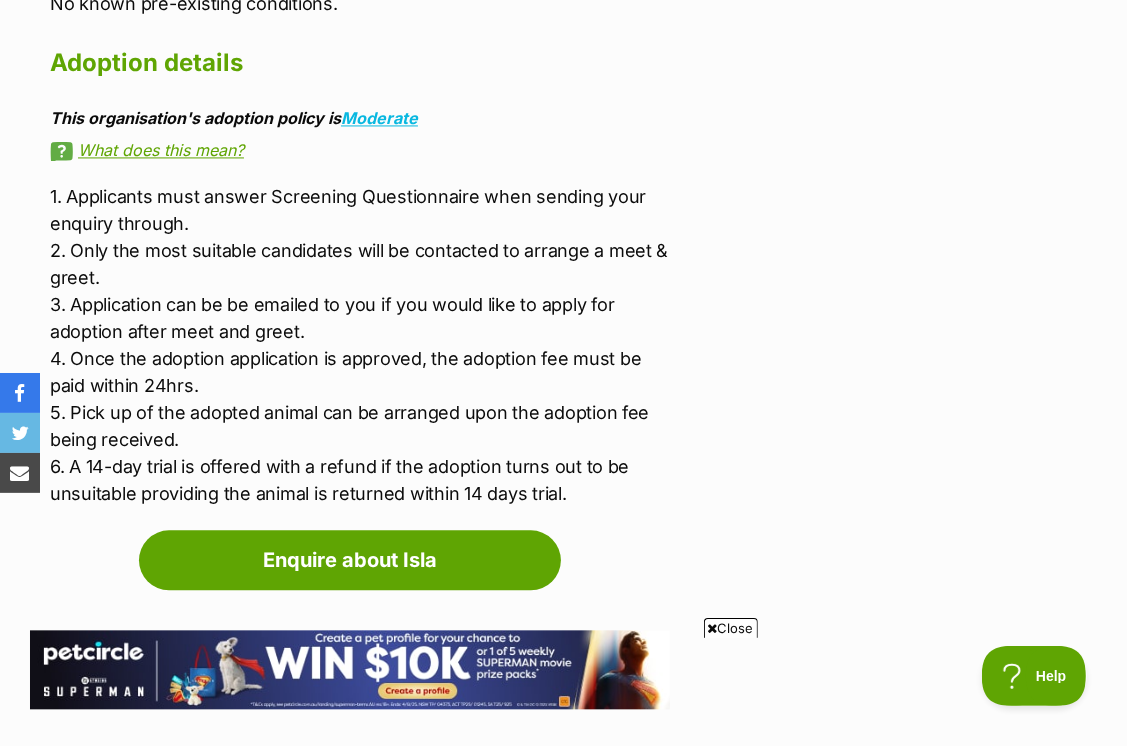 click at bounding box center (713, 628) 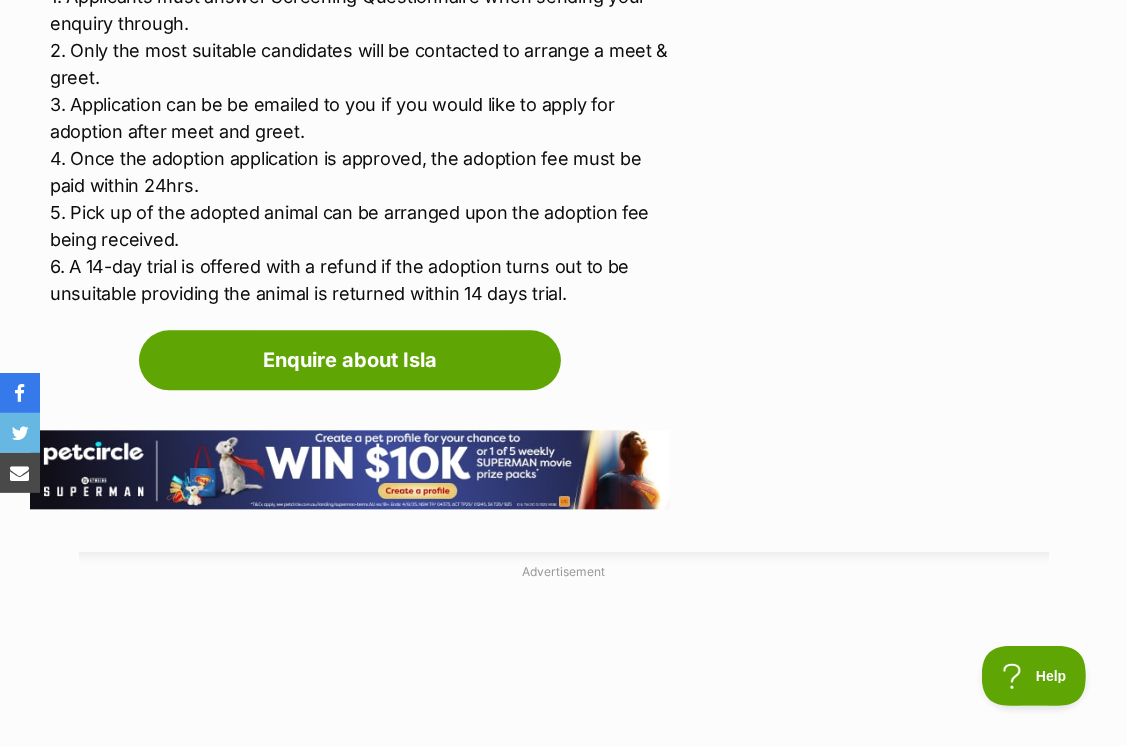scroll, scrollTop: 3152, scrollLeft: 0, axis: vertical 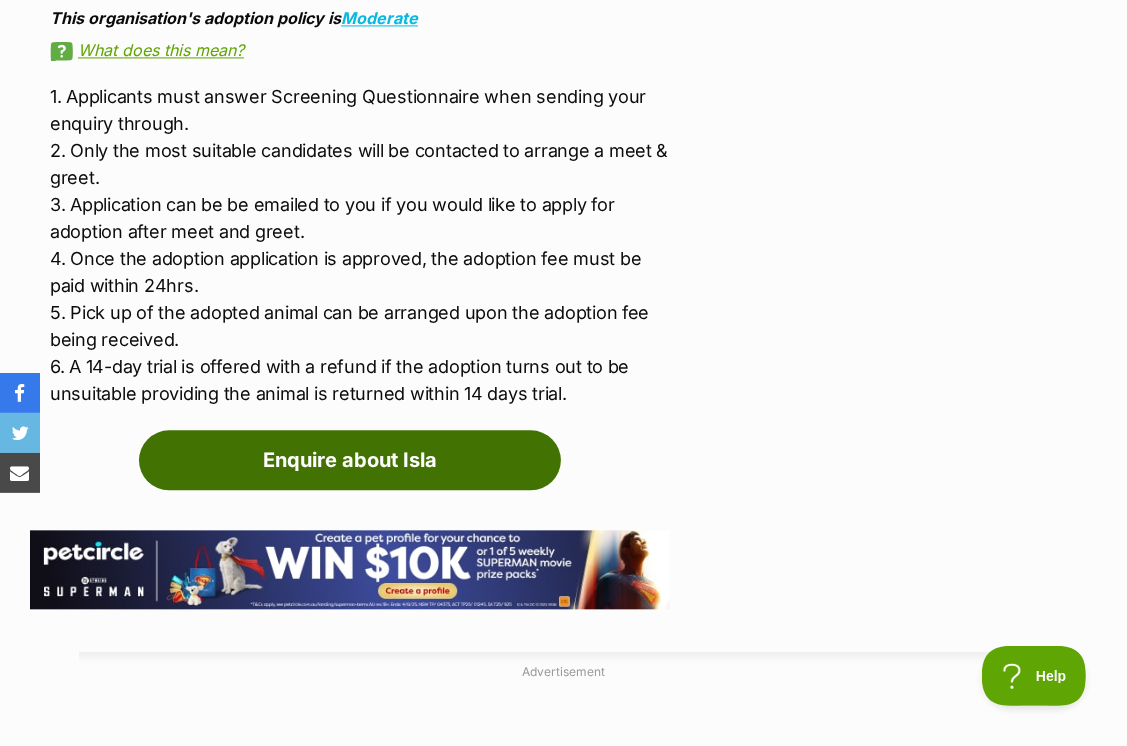 click on "Enquire about Isla" at bounding box center [350, 460] 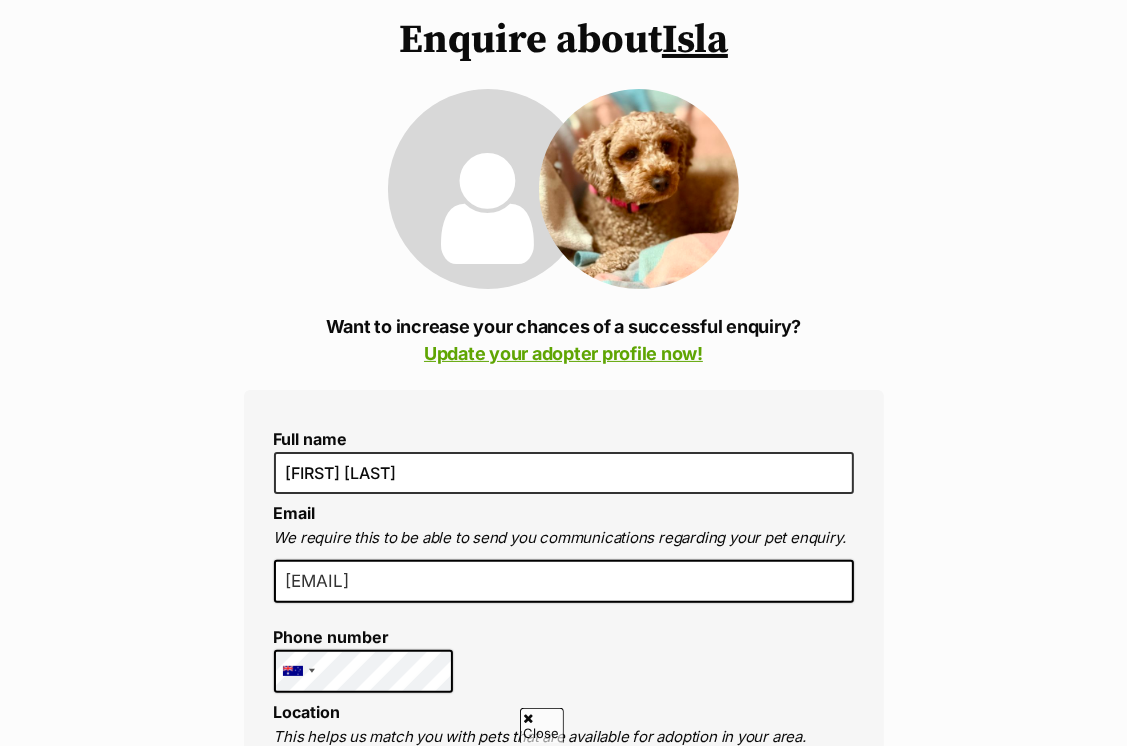 scroll, scrollTop: 200, scrollLeft: 0, axis: vertical 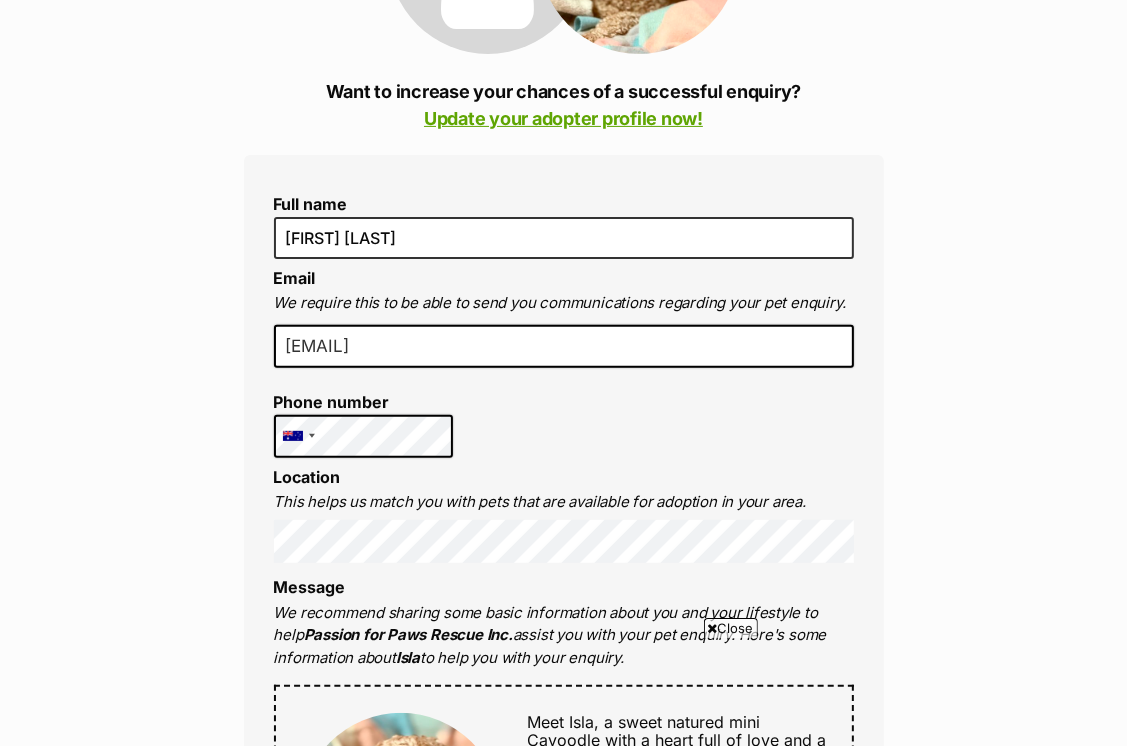 click on "Enquire about Isla
Want to increase your chances of a successful enquiry?
Update your adopter profile now!
Full name [FIRST] [LAST]
Email
We require this to be able to send you communications regarding your pet enquiry.
[EMAIL]
Phone number United States +1 United Kingdom +44 Afghanistan (‫افغانستان‬‎) +93 Albania (Shqipëri) +355 Algeria (‫الجزائر‬‎) +213 American Samoa +1684 Andorra +376 Angola +244 Anguilla +1264 Antigua and Barbuda +1268 Argentina +54 Armenia (Հայաստան) +374 Aruba +297 Australia +61 Austria (Österreich) +43 Azerbaijan (Azərbaycan) +994 Bahamas +1242 Bahrain (‫البحرين‬‎) +973 Bangladesh (বাংলাদেশ) +880 Barbados +1246 Belarus (Беларусь) +375 Belgium (België) +32 Belize +501 Benin (Bénin) +229 Bermuda +1441 Bhutan (འབྲུག) +975 Bolivia +591 Bosnia and Herzegovina (Босна и Херцеговина) +387 Botswana +267 Brazil (Brasil) +55 +246" at bounding box center [563, 980] 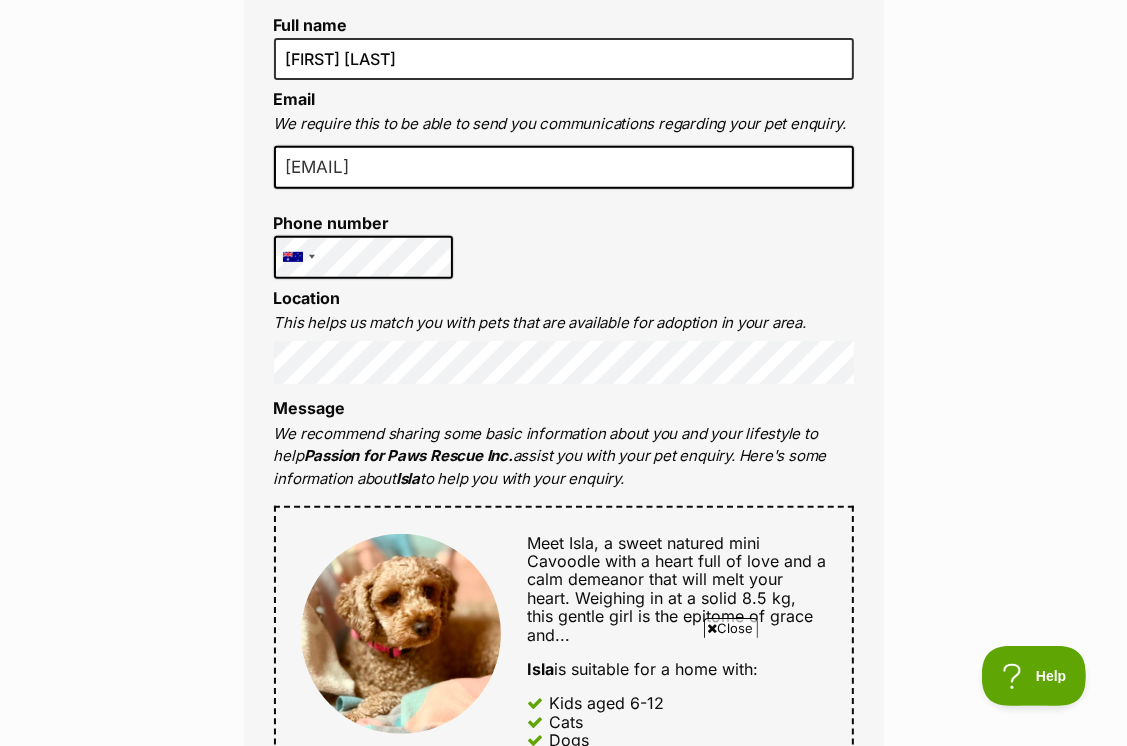 scroll, scrollTop: 600, scrollLeft: 0, axis: vertical 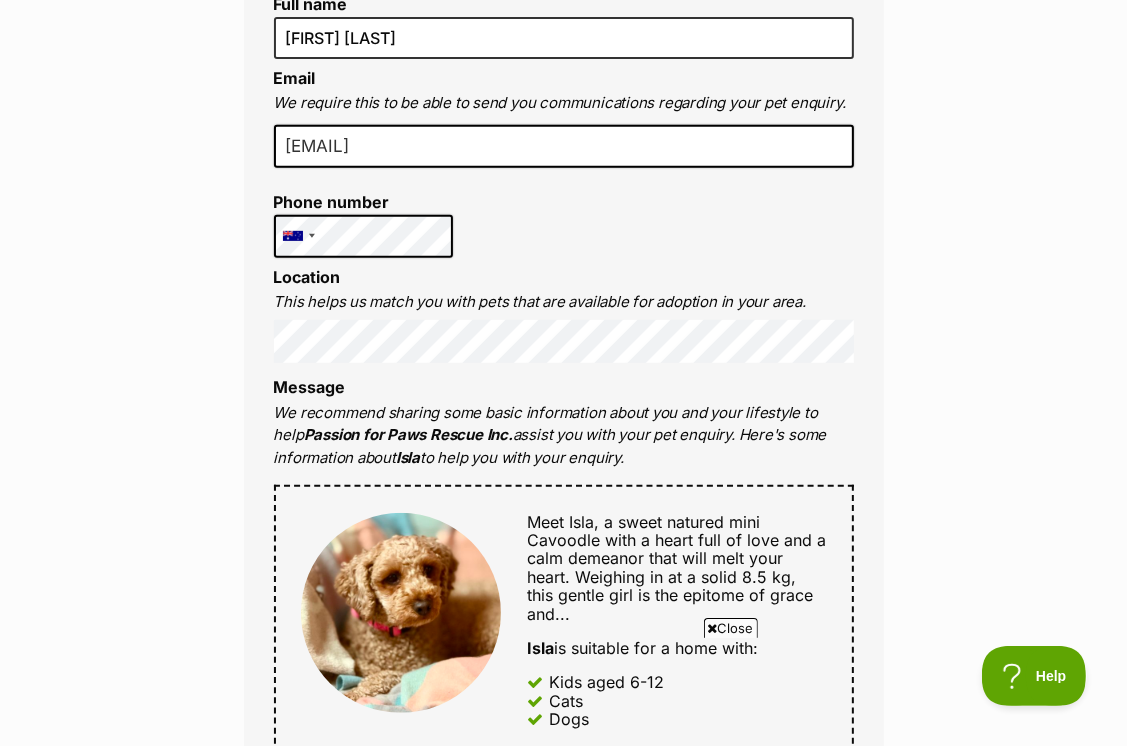 click on "Enquire about  Isla
Want to increase your chances of a successful enquiry?
Update your adopter profile now!
Full name Barry Pitt
Email
We require this to be able to send you communications regarding your pet enquiry.
barrypitt@netspace.net.au
Phone number United States +1 United Kingdom +44 Afghanistan (‫افغانستان‬‎) +93 Albania (Shqipëri) +355 Algeria (‫الجزائر‬‎) +213 American Samoa +1684 Andorra +376 Angola +244 Anguilla +1264 Antigua and Barbuda +1268 Argentina +54 Armenia (Հայաստան) +374 Aruba +297 Australia +61 Austria (Österreich) +43 Azerbaijan (Azərbaycan) +994 Bahamas +1242 Bahrain (‫البحرين‬‎) +973 Bangladesh (বাংলাদেশ) +880 Barbados +1246 Belarus (Беларусь) +375 Belgium (België) +32 Belize +501 Benin (Bénin) +229 Bermuda +1441 Bhutan (འབྲུག) +975 Bolivia +591 Bosnia and Herzegovina (Босна и Херцеговина) +387 Botswana +267 Brazil (Brasil) +55 +246" at bounding box center (563, 890) 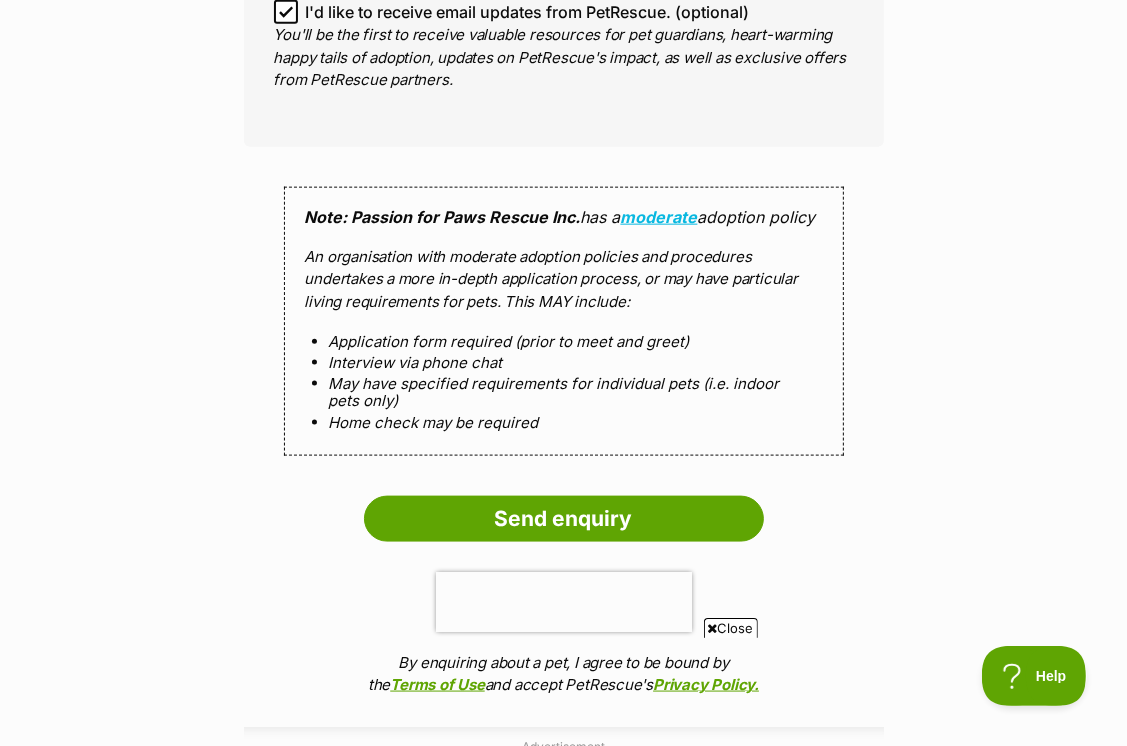 scroll, scrollTop: 1800, scrollLeft: 0, axis: vertical 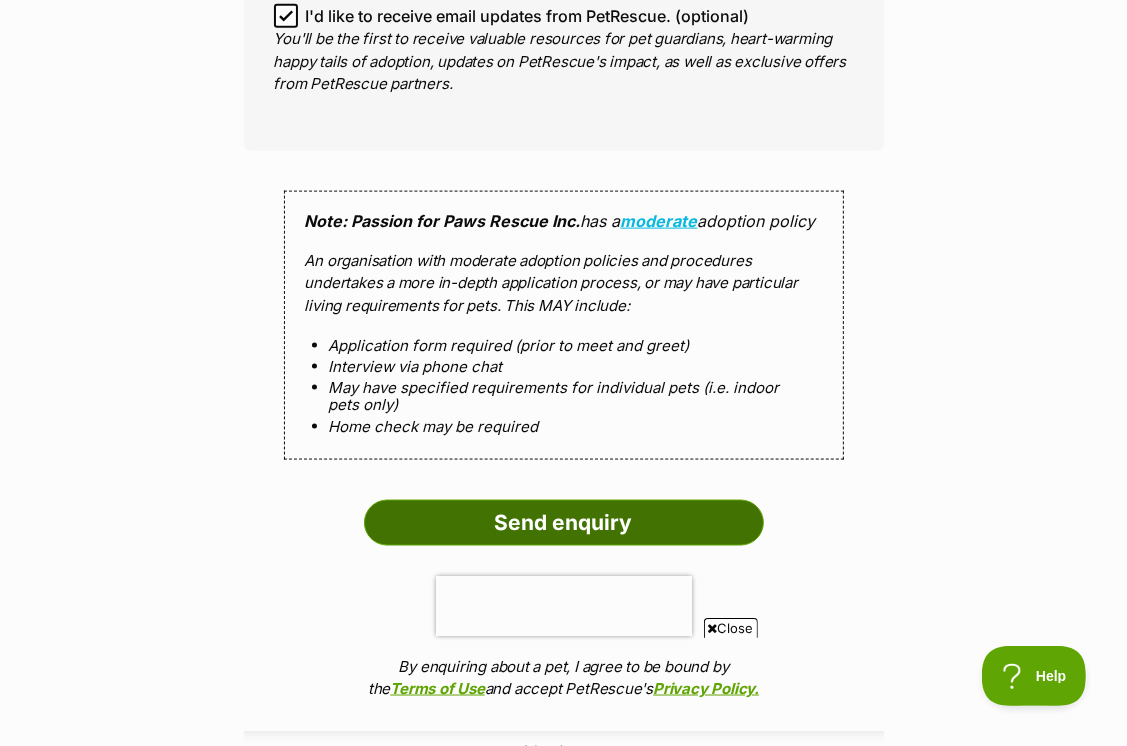 click on "Send enquiry" at bounding box center [564, 523] 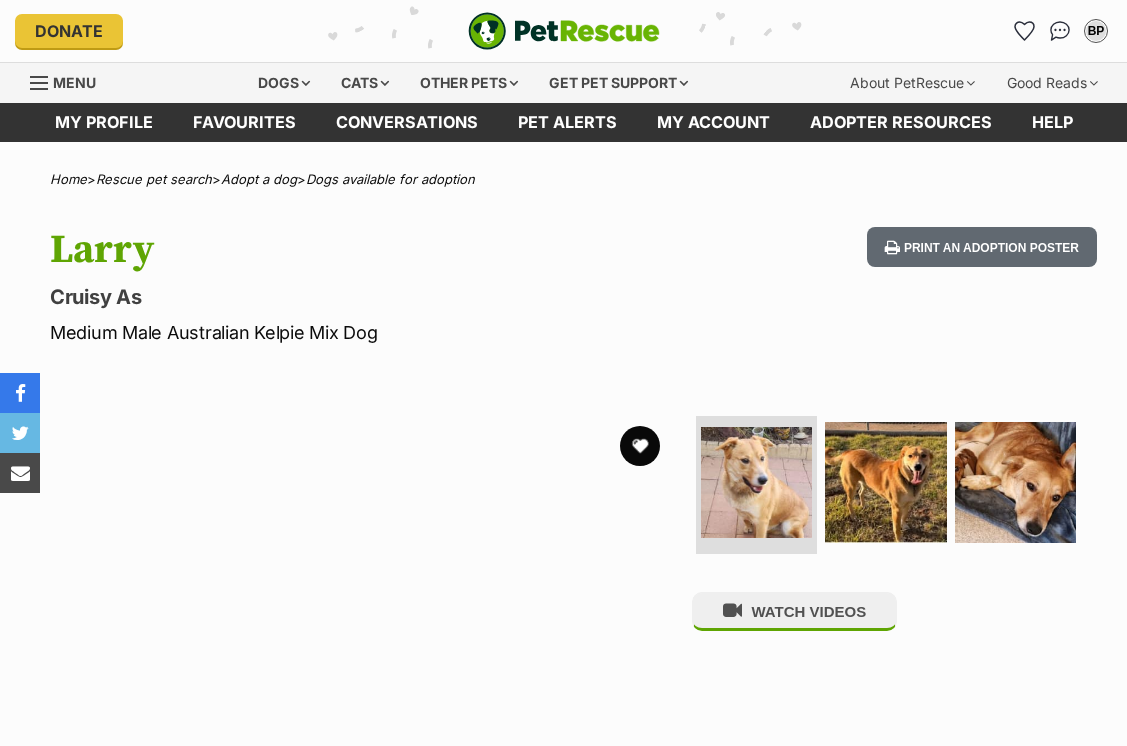 scroll, scrollTop: 0, scrollLeft: 0, axis: both 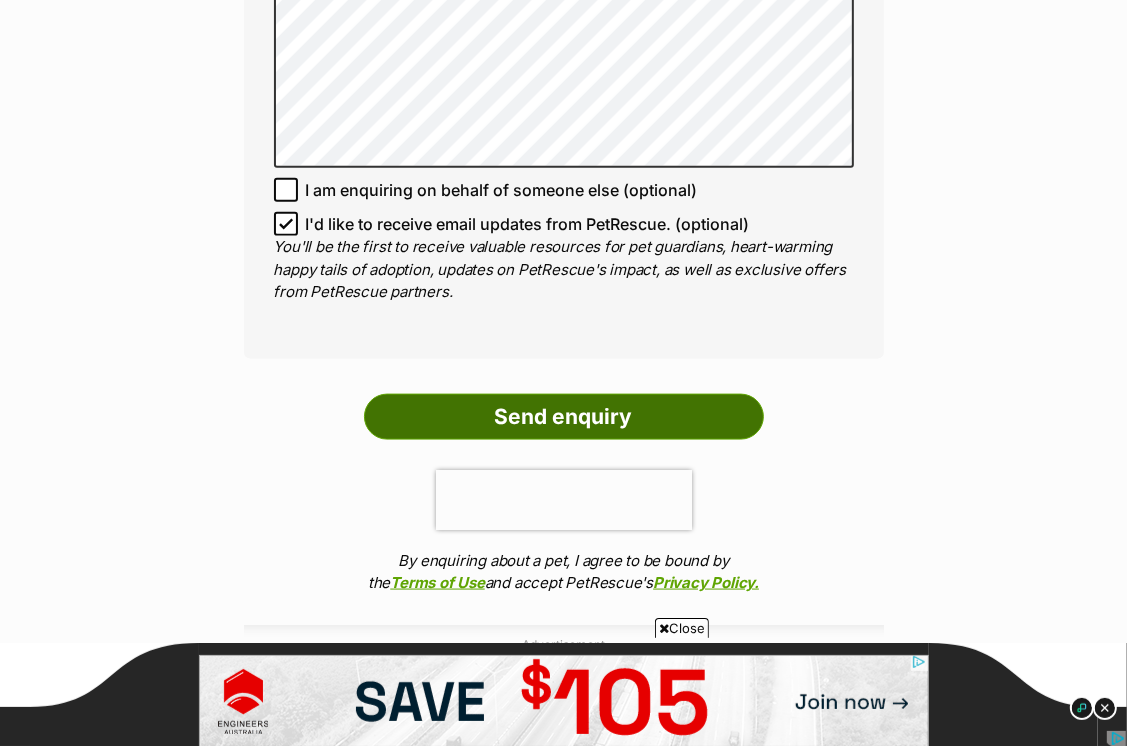 click on "Send enquiry" at bounding box center (564, 417) 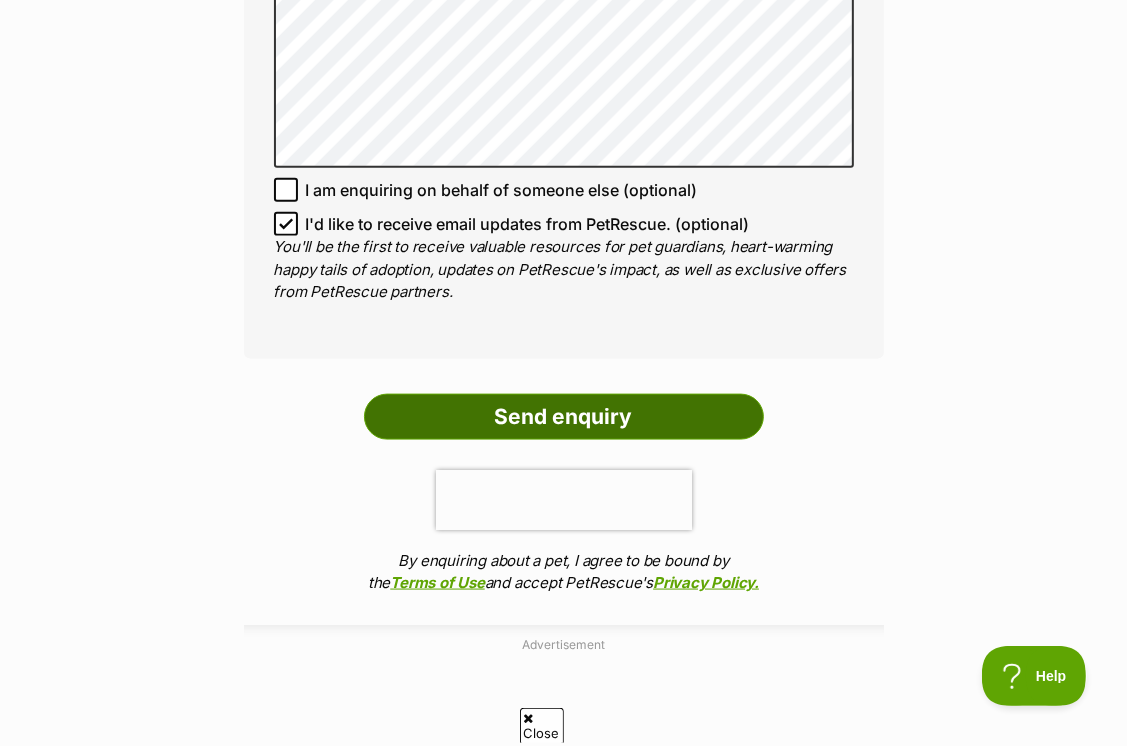 scroll, scrollTop: 0, scrollLeft: 0, axis: both 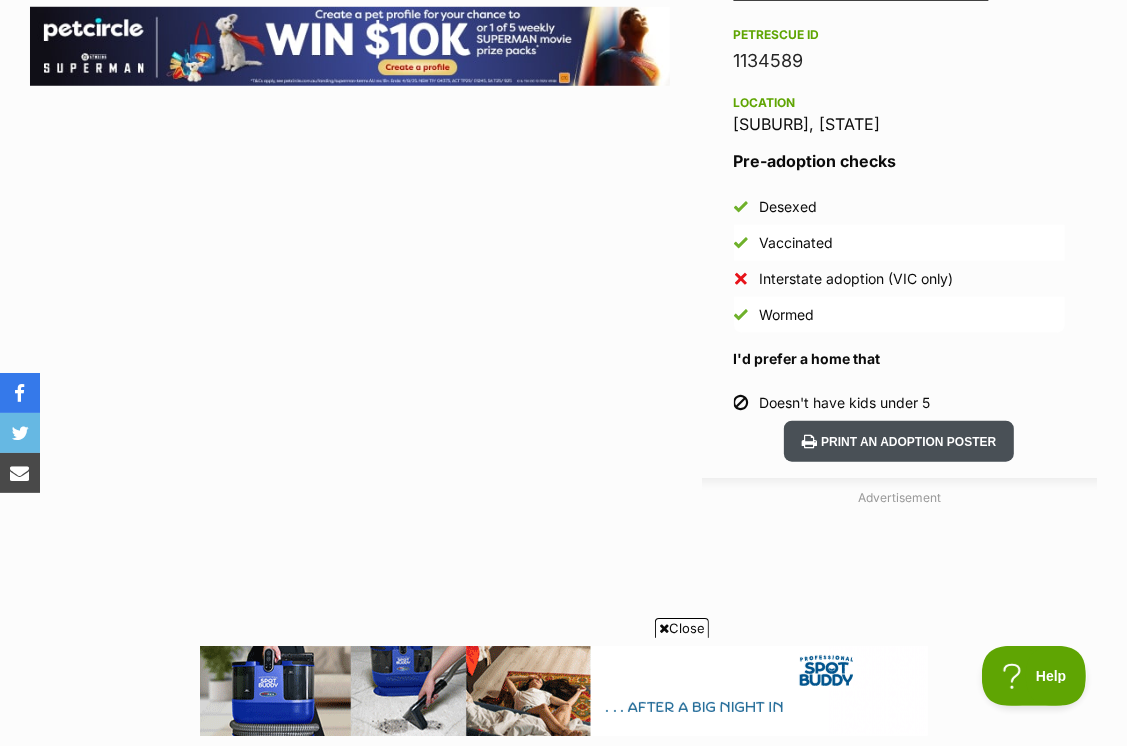 click on "Print an adoption poster" at bounding box center [899, 441] 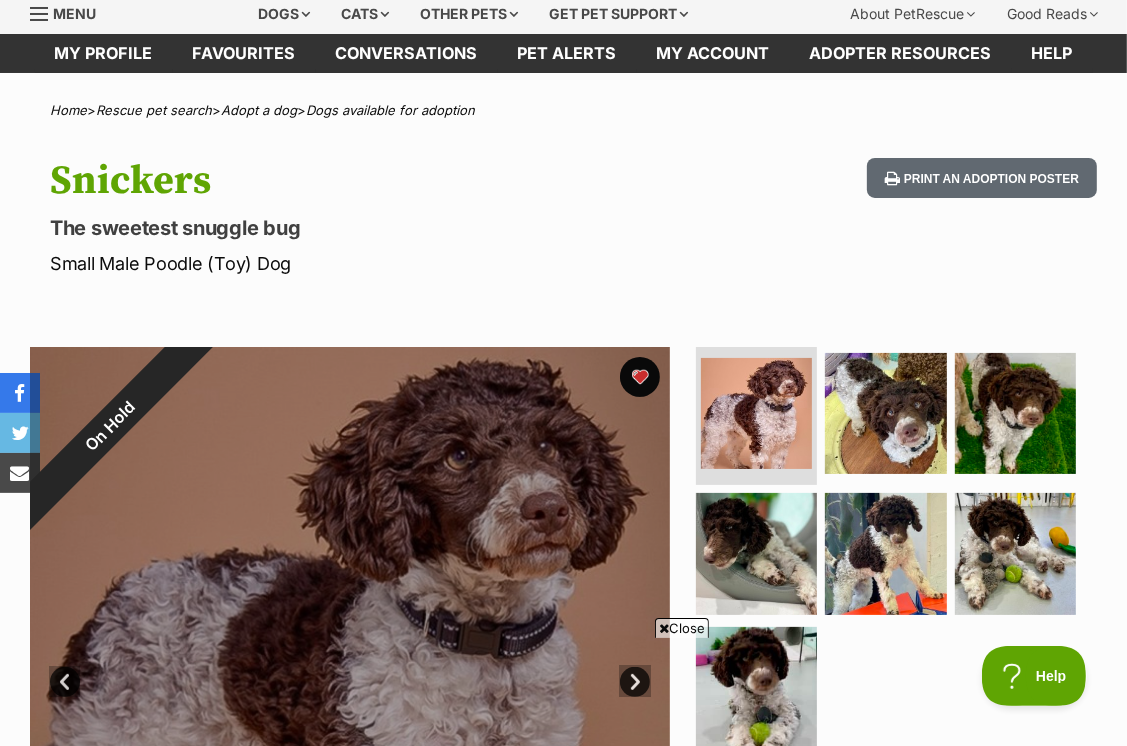 scroll, scrollTop: 0, scrollLeft: 0, axis: both 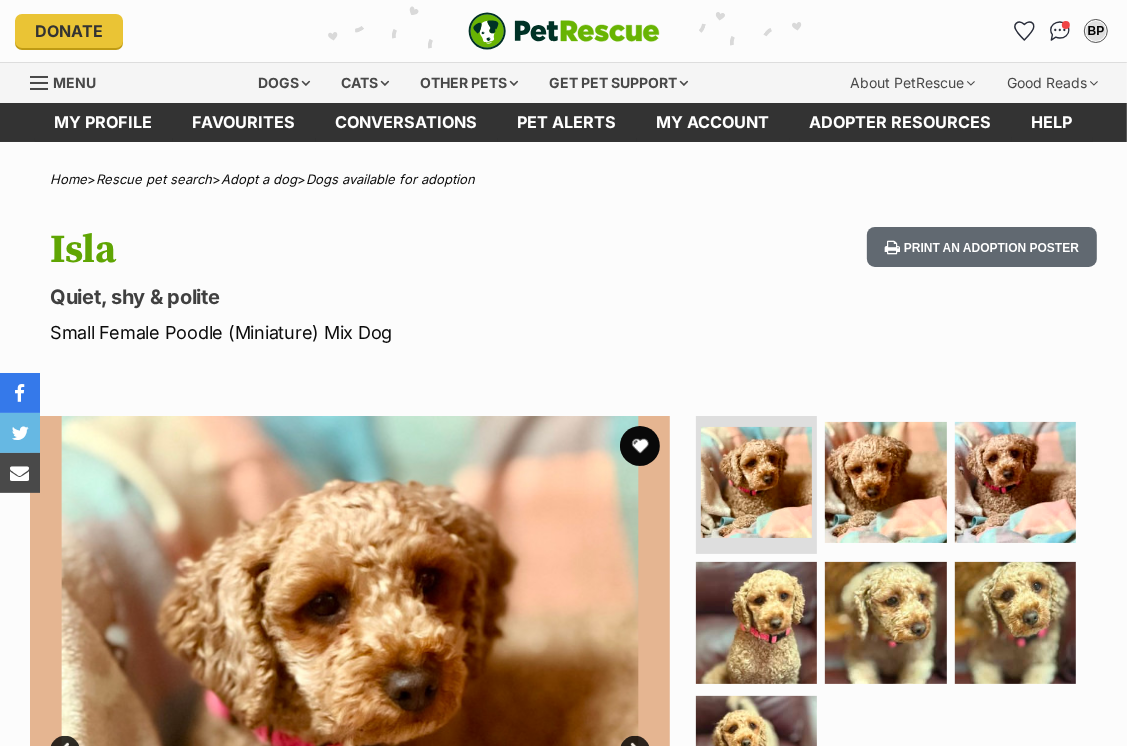 click at bounding box center [40, 83] 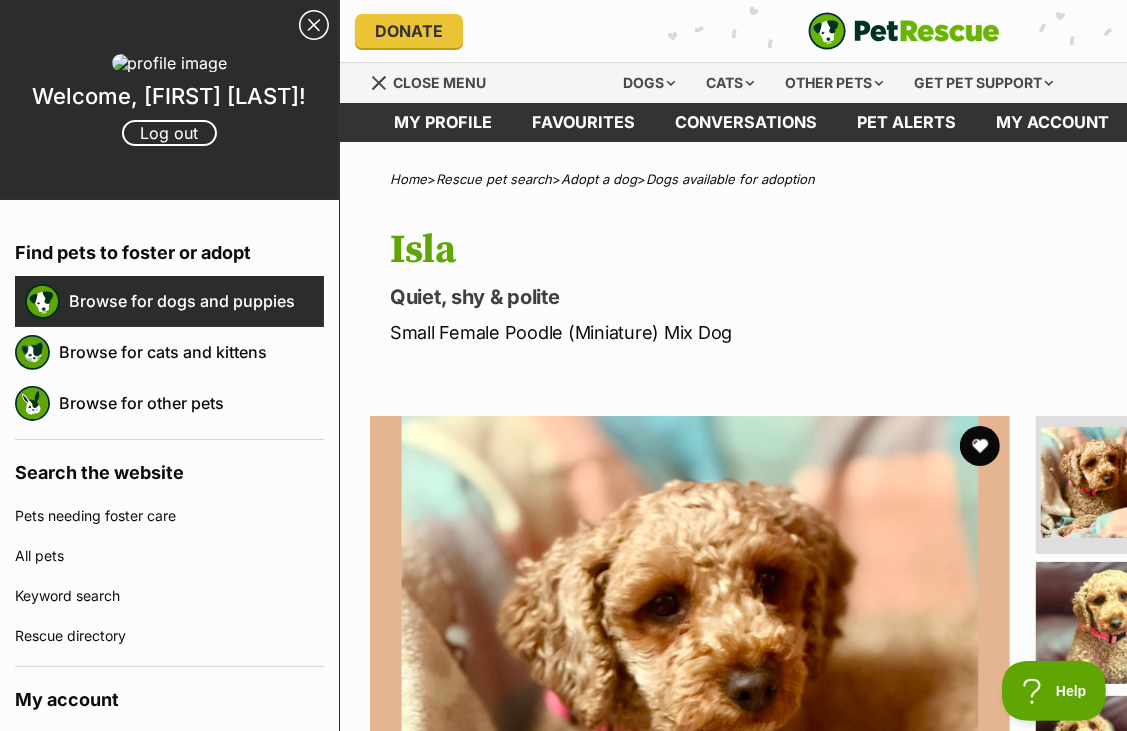 scroll, scrollTop: 0, scrollLeft: 0, axis: both 